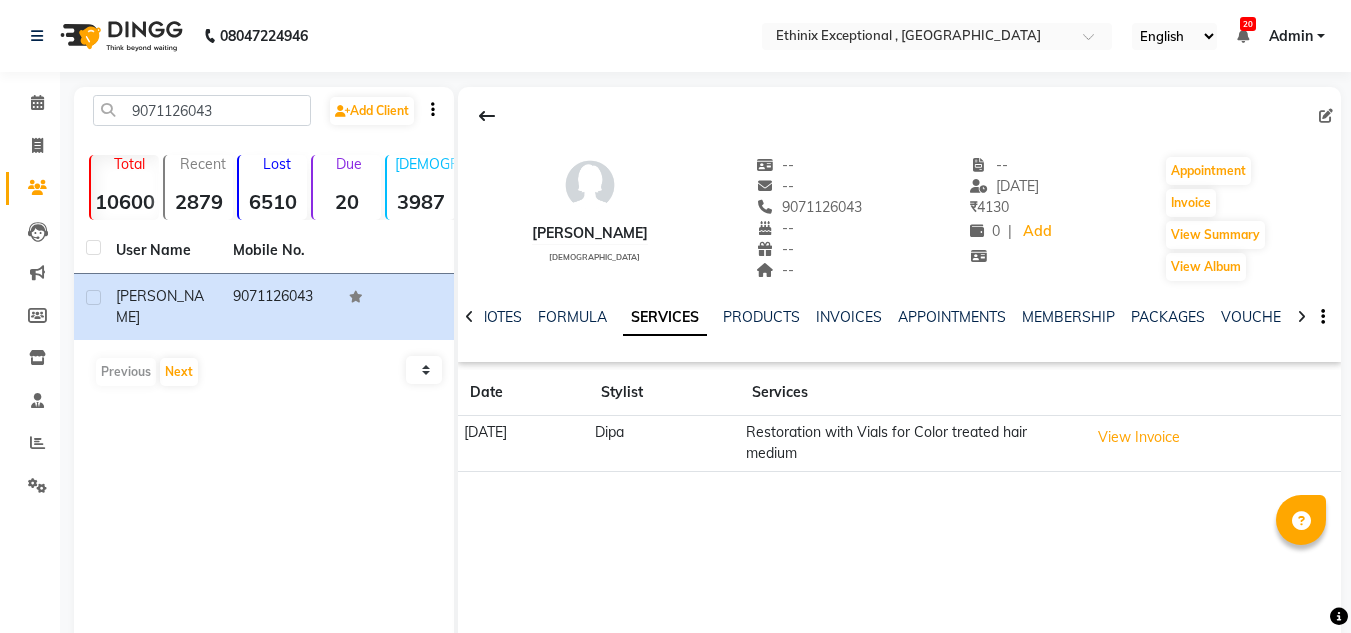 scroll, scrollTop: 0, scrollLeft: 0, axis: both 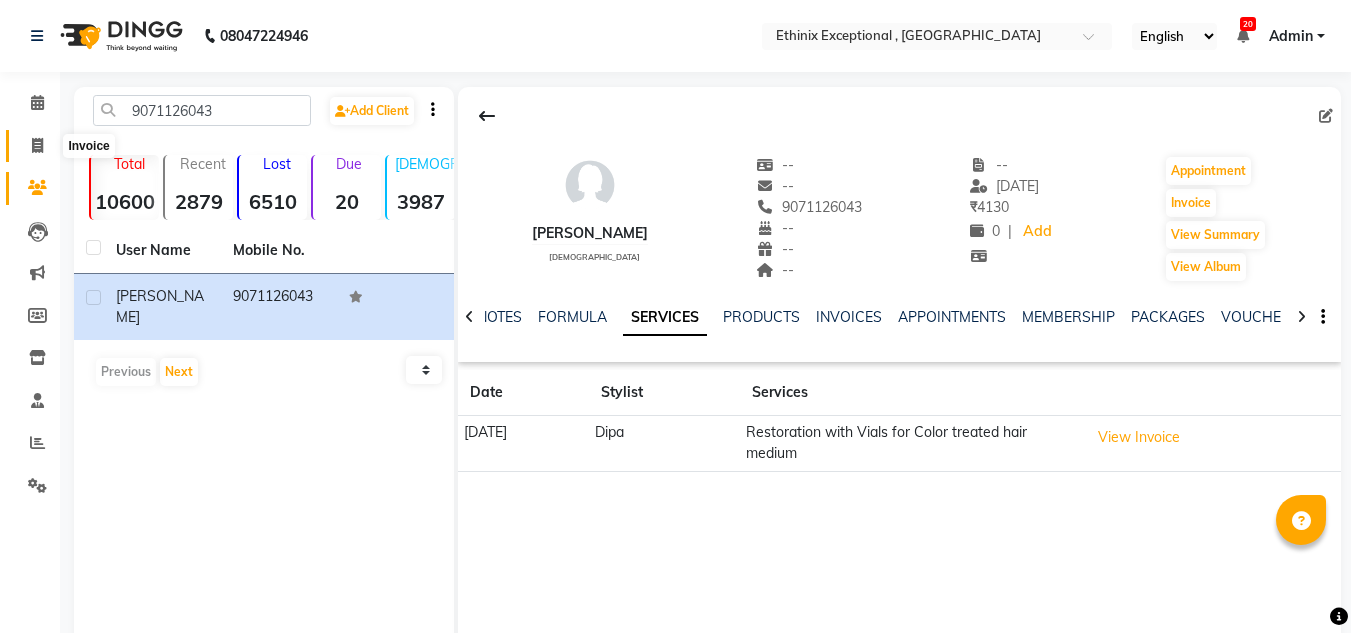 click 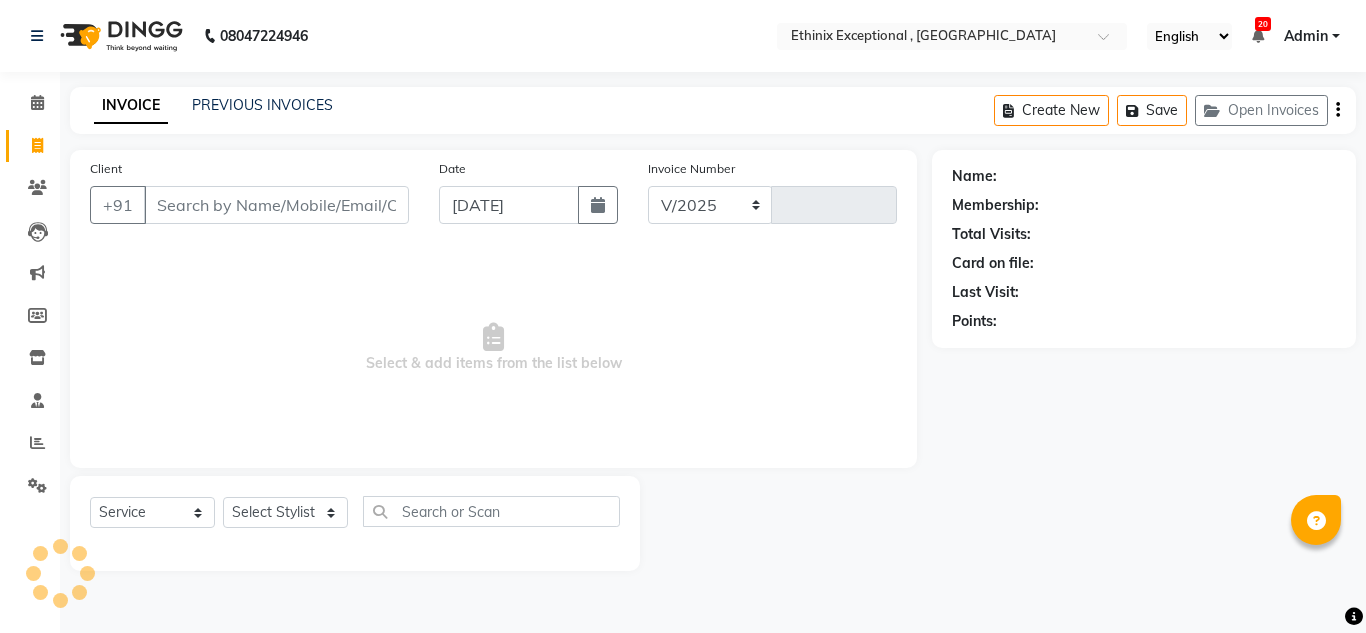 select on "3625" 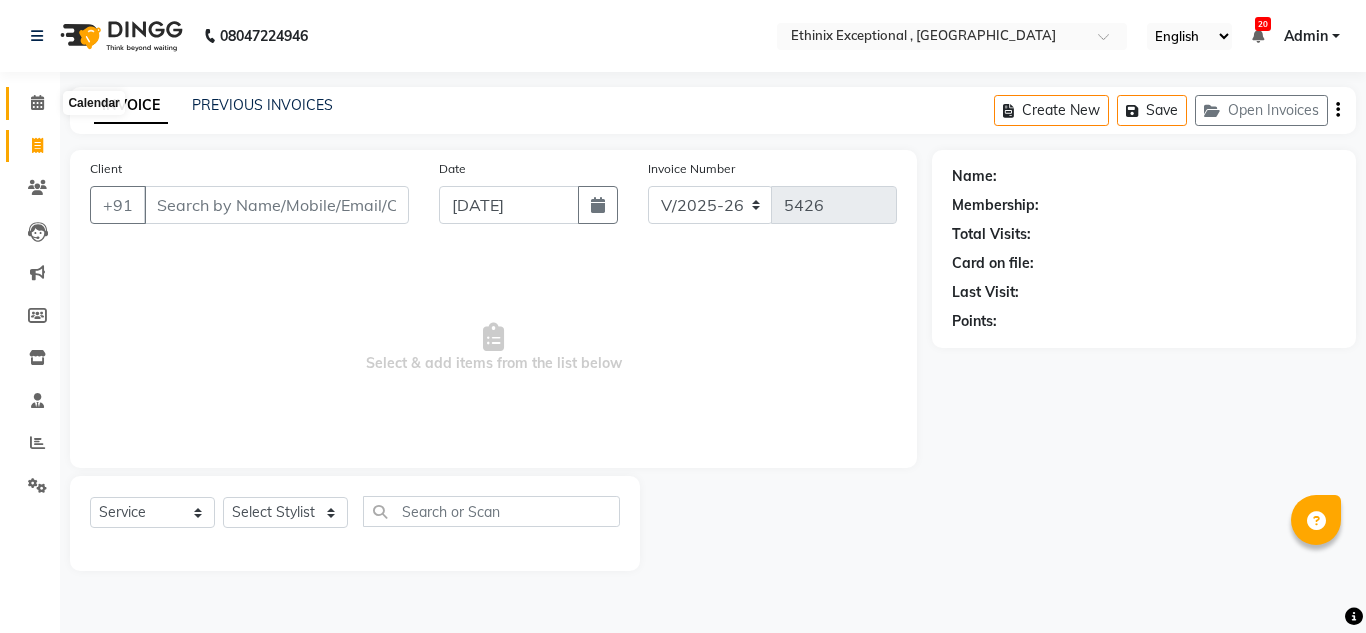 click 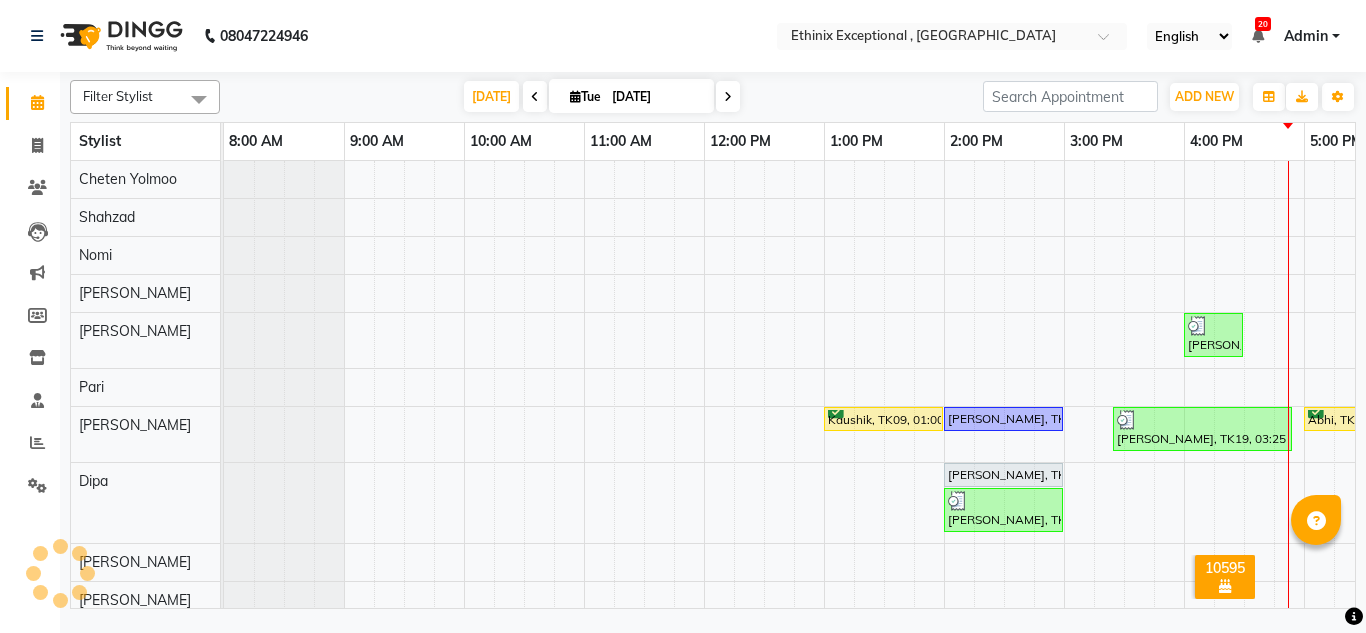 scroll, scrollTop: 16, scrollLeft: 684, axis: both 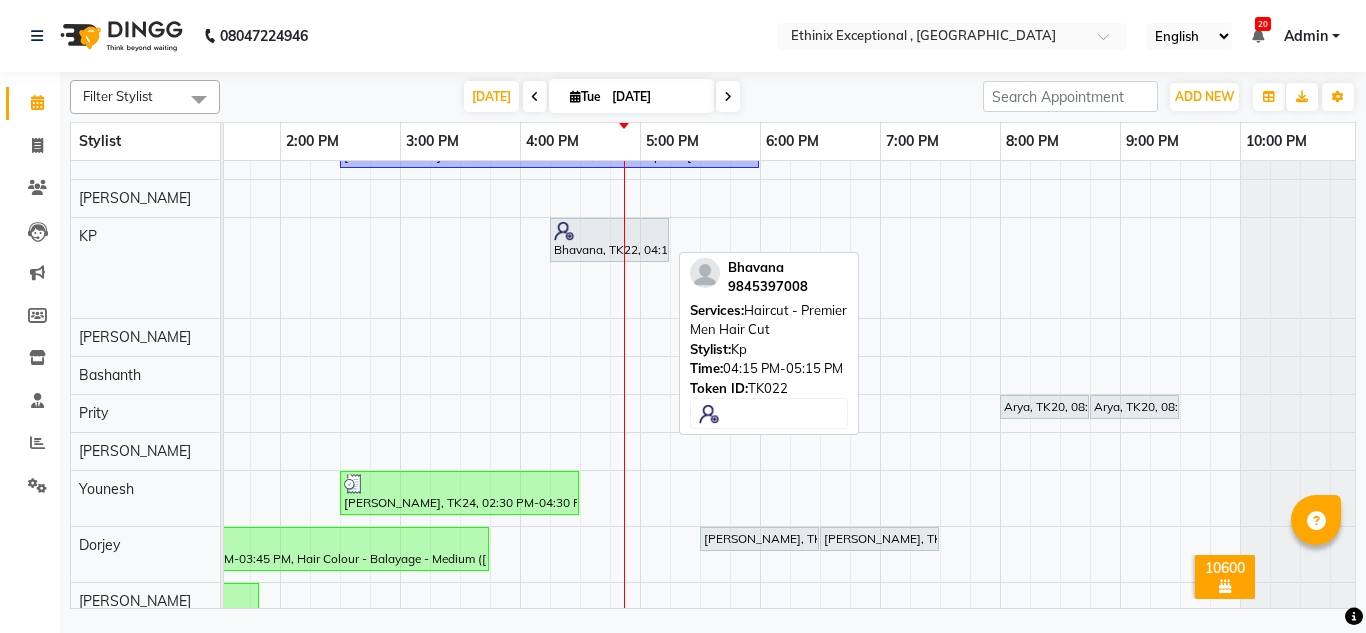 click on "Bhavana, TK22, 04:15 PM-05:15 PM, Haircut - Premier Men Hair Cut" at bounding box center [609, 240] 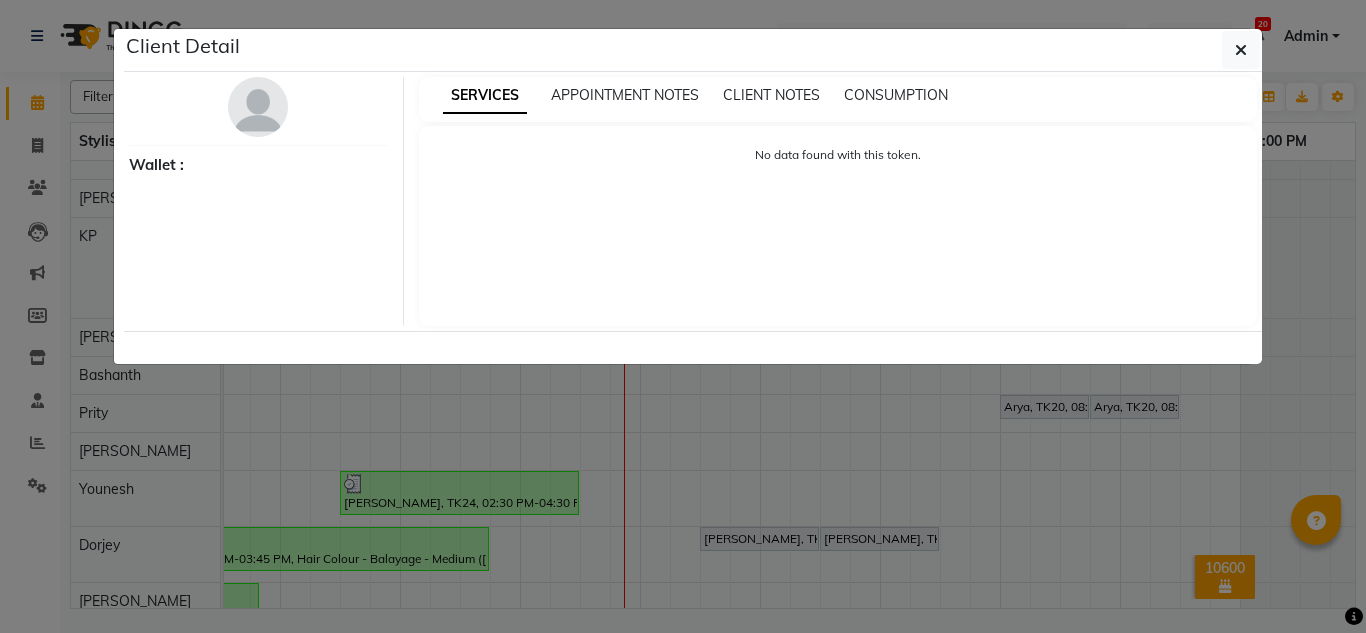 select on "7" 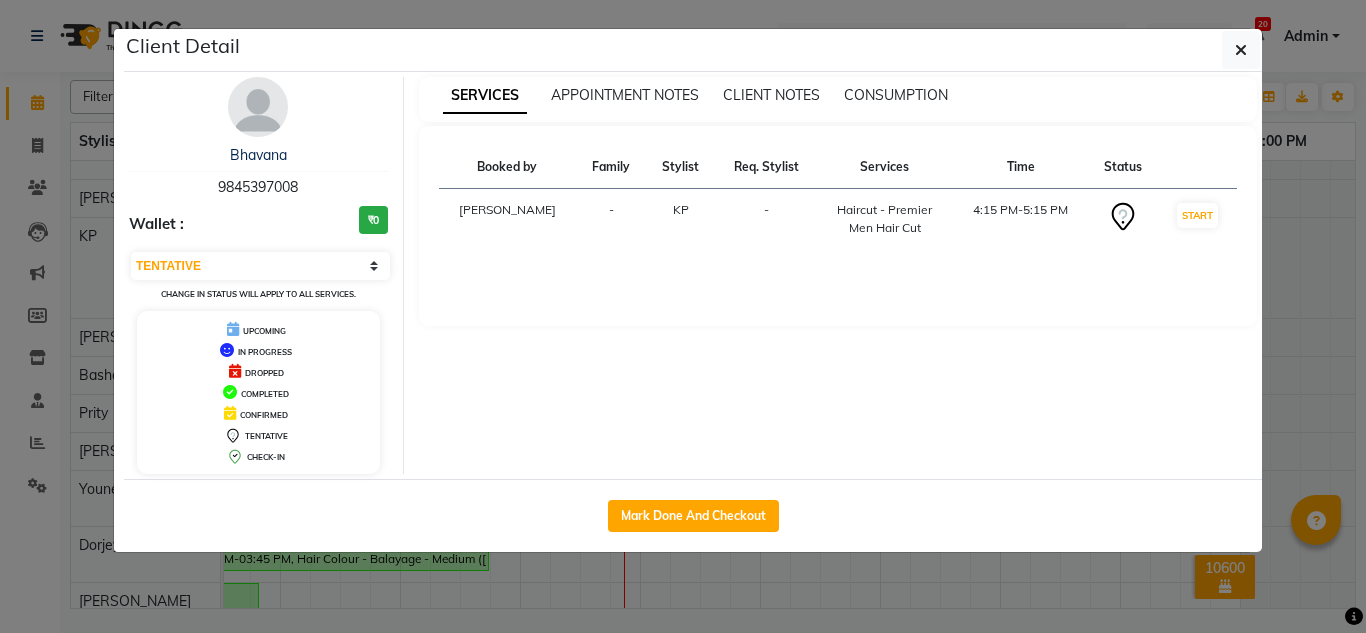 click on "Mark Done And Checkout" 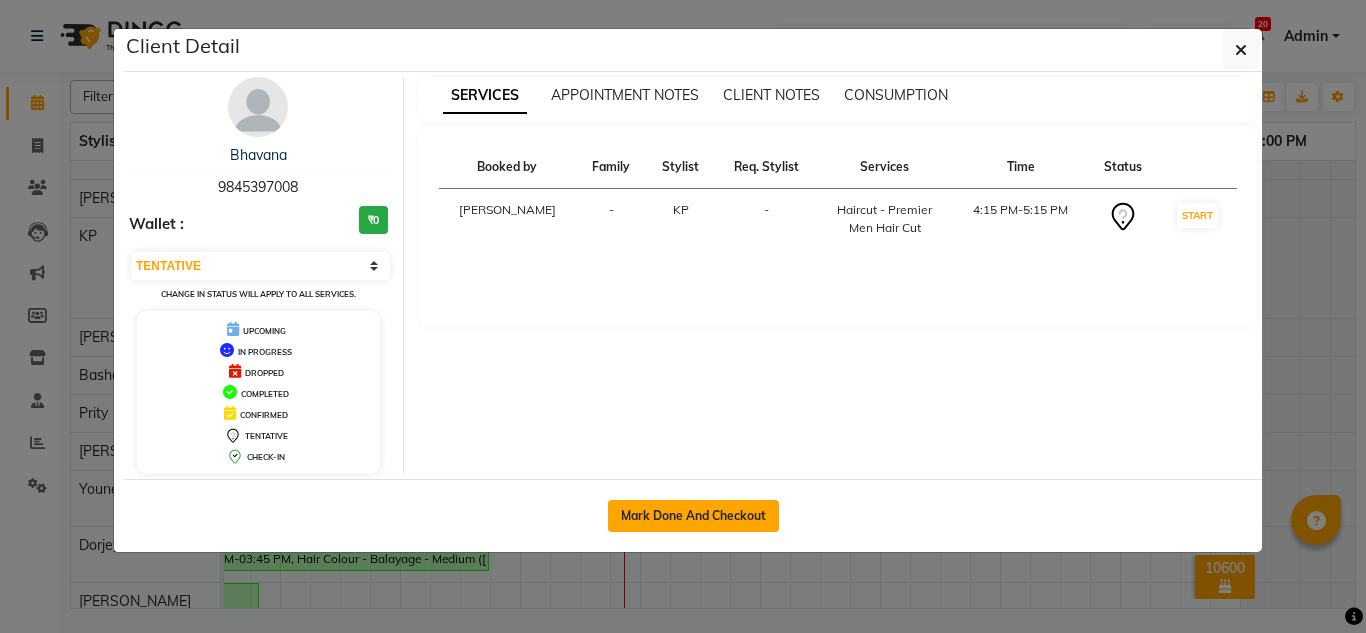 click on "Mark Done And Checkout" 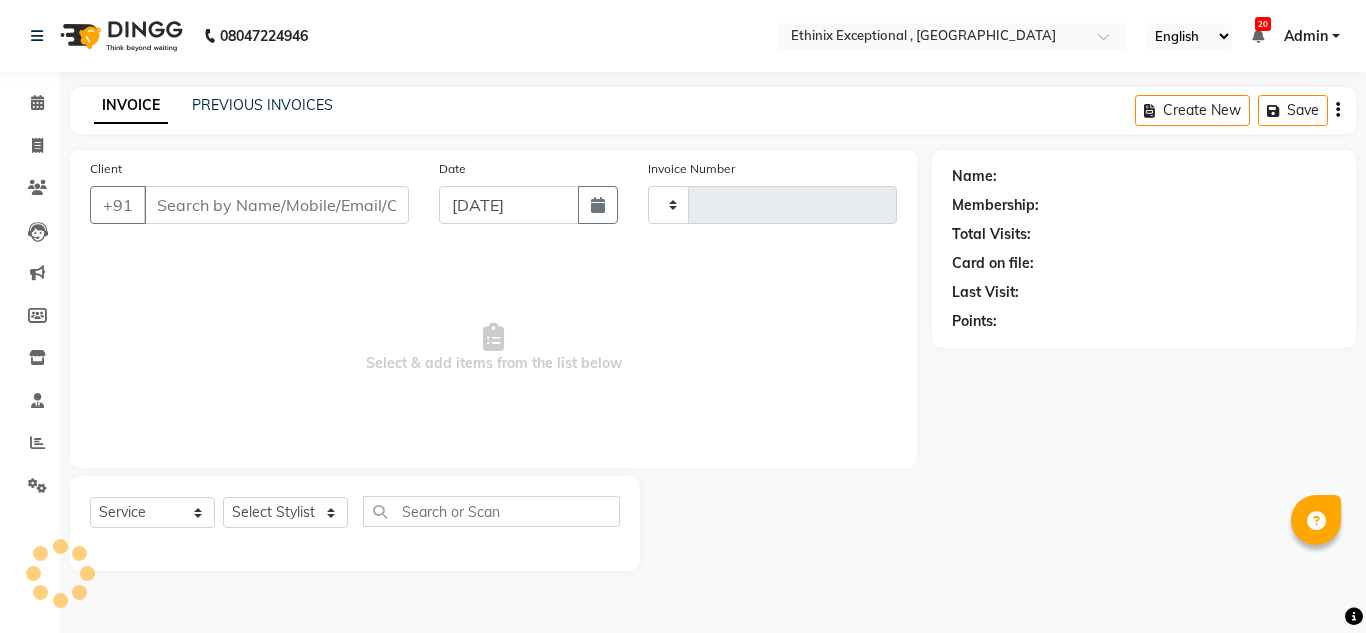 type on "5426" 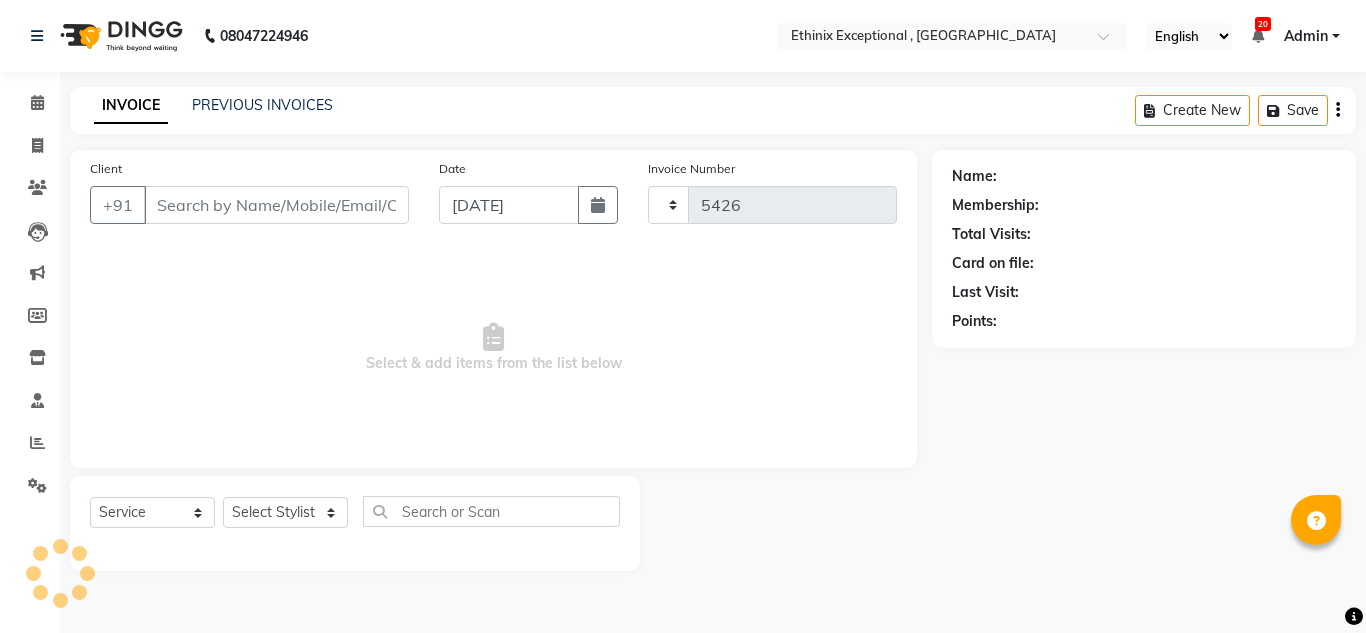 select on "3625" 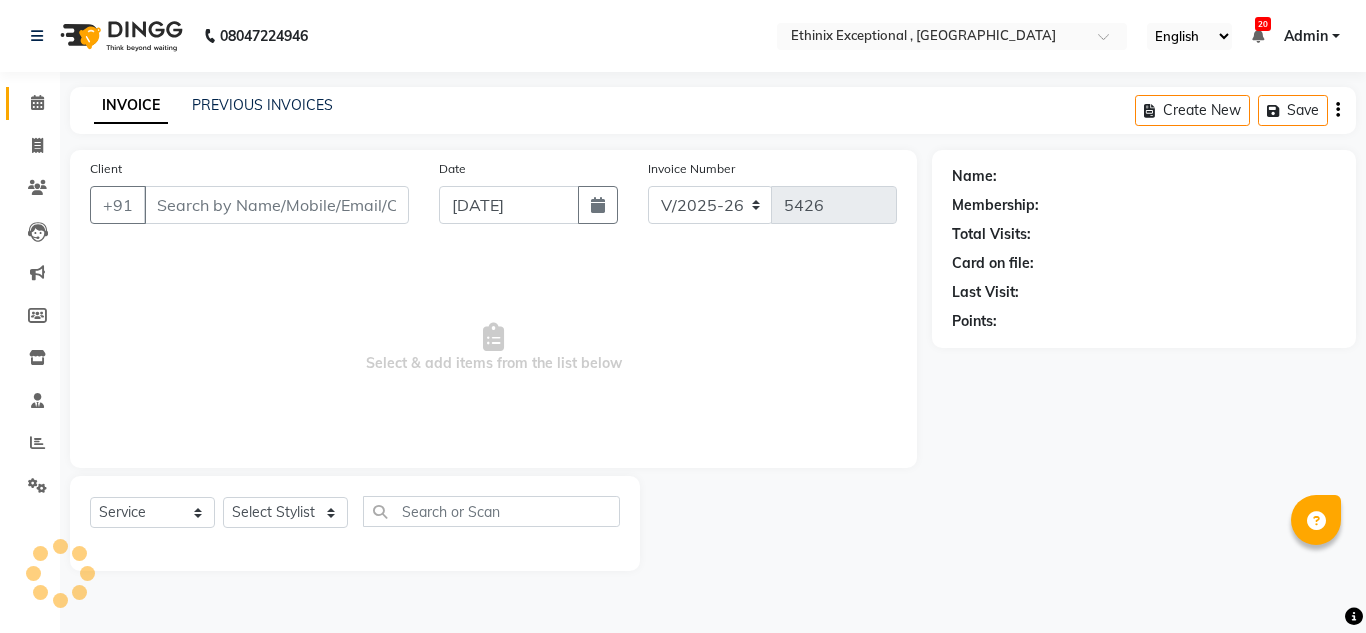 type on "9845397008" 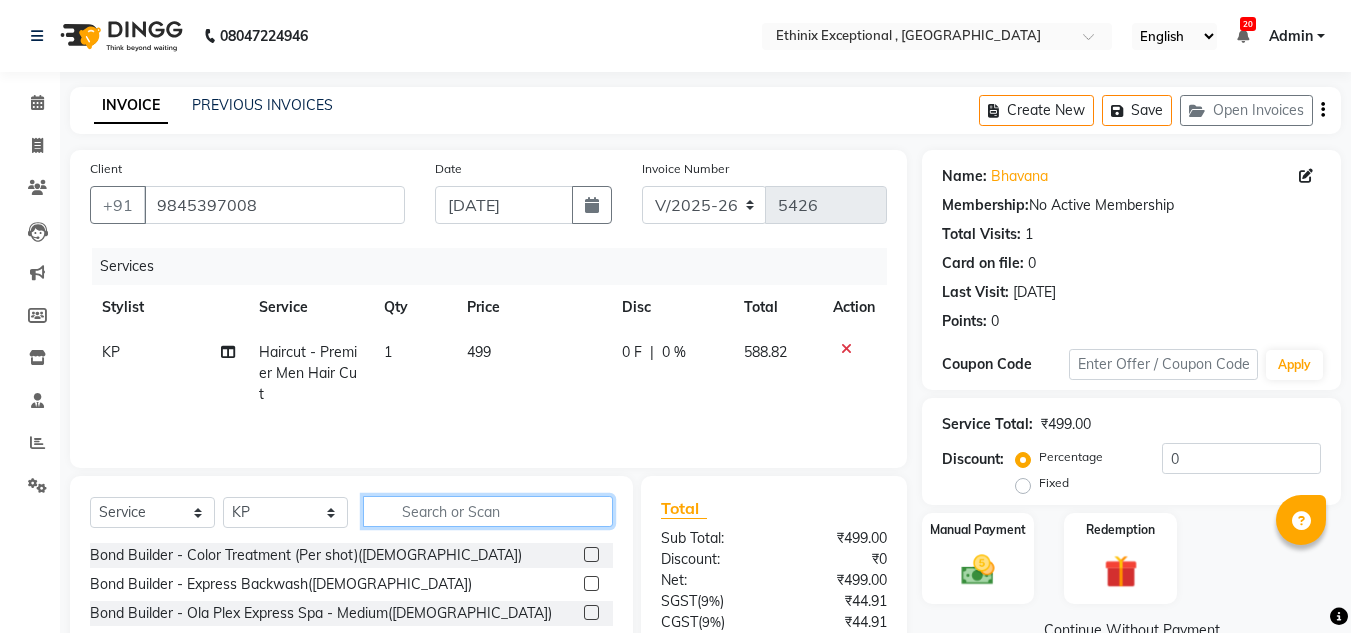 click 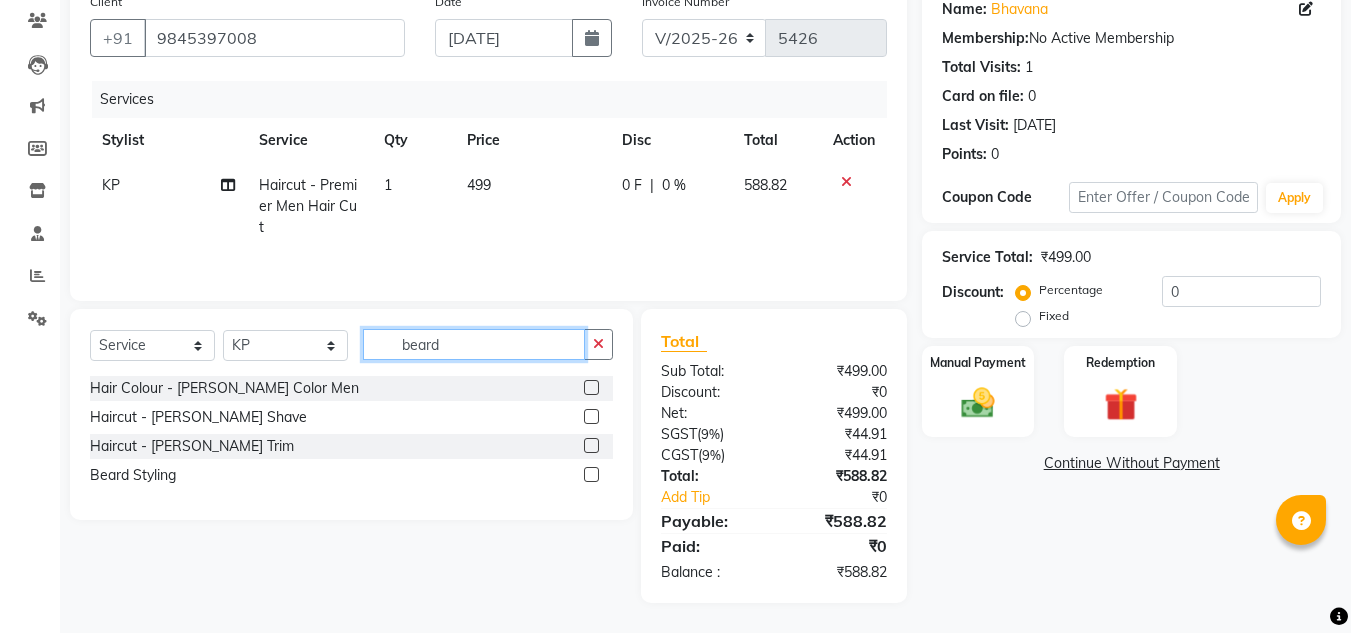 type on "beard" 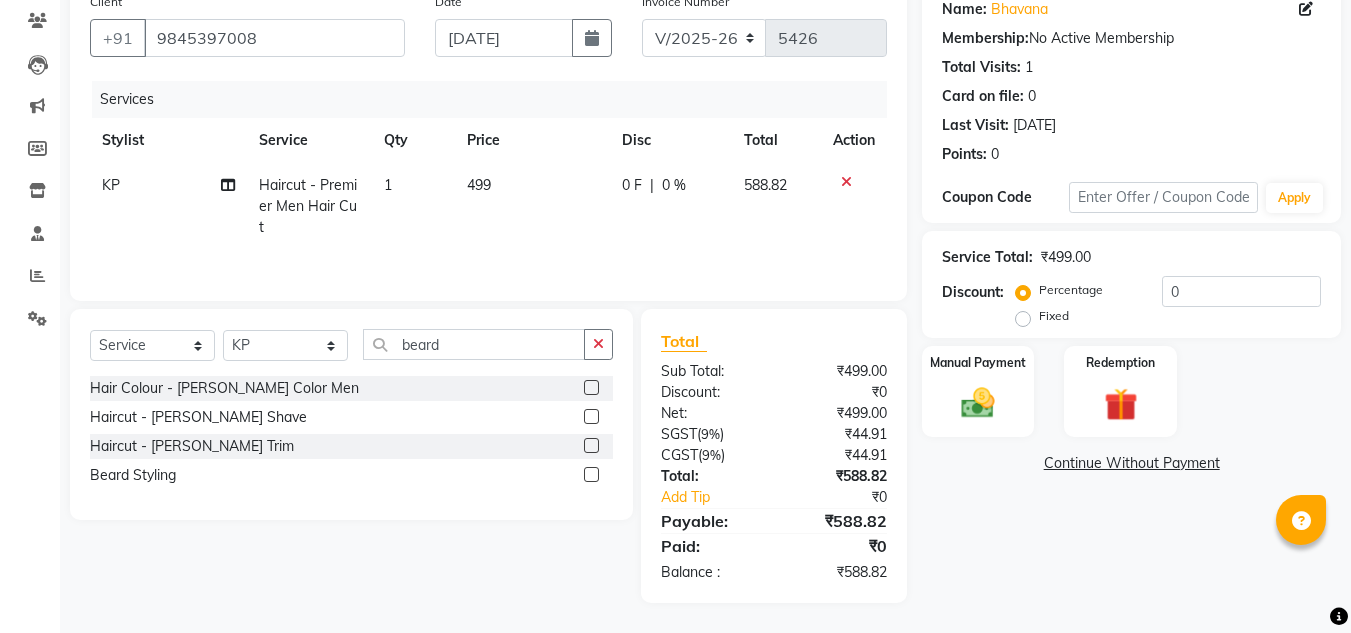 click 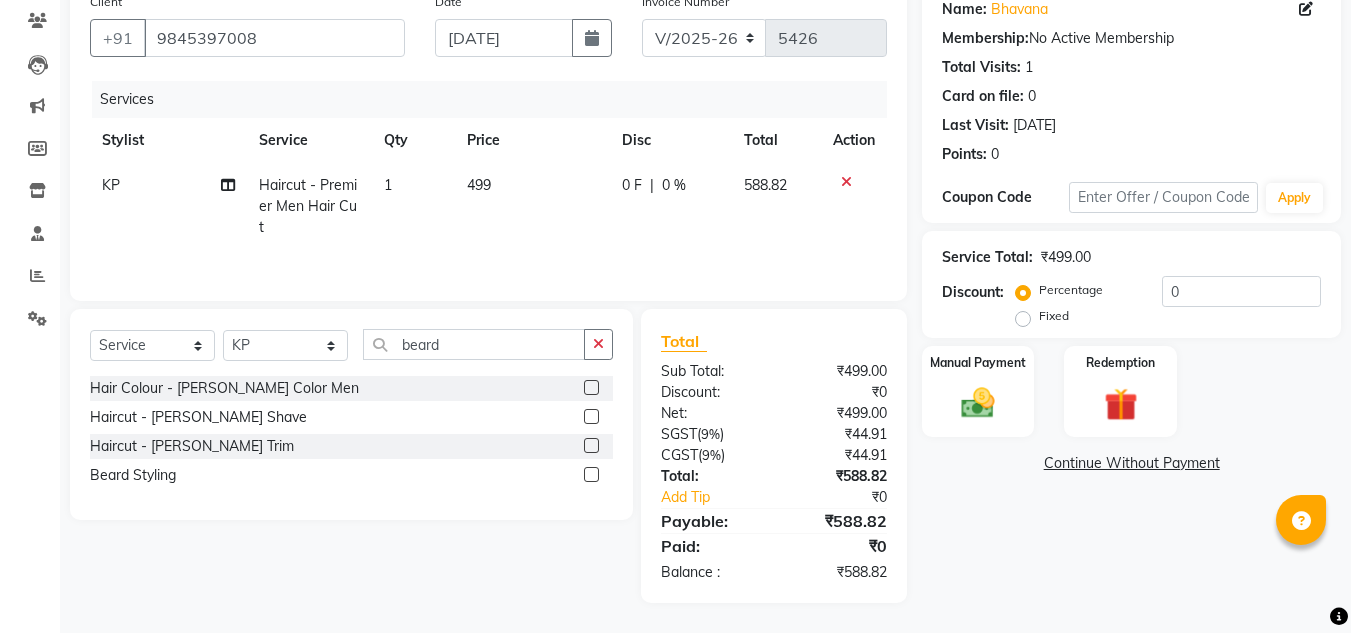 click 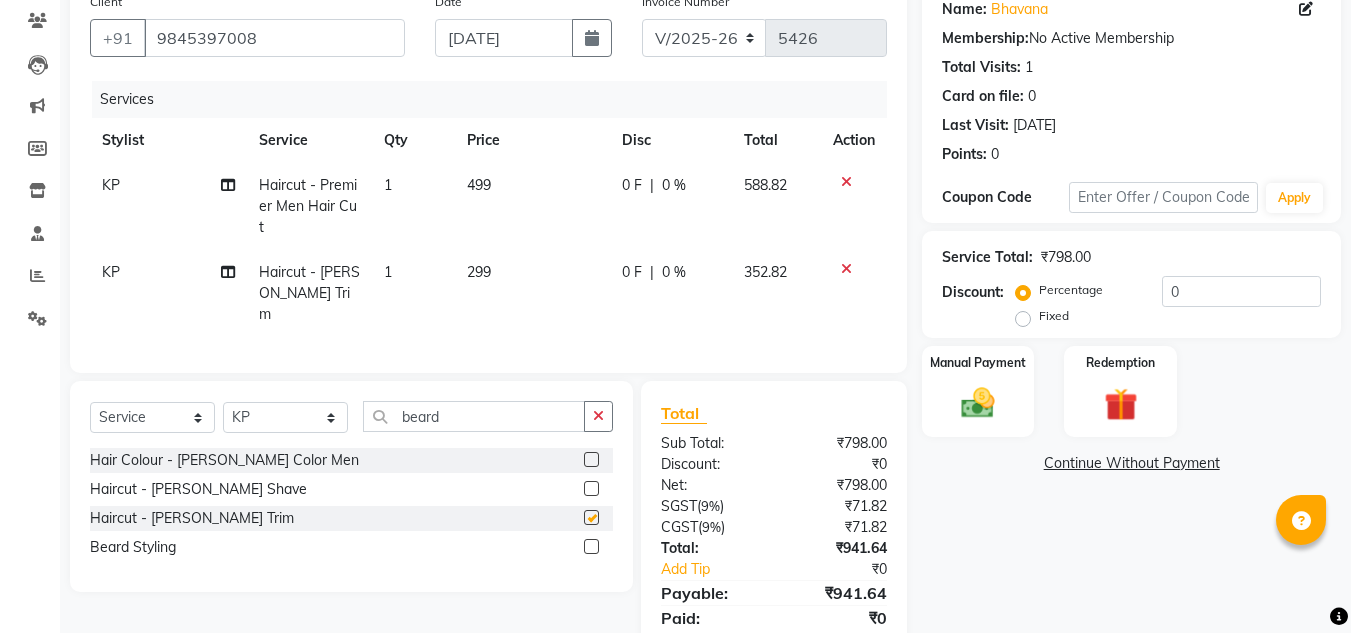 checkbox on "false" 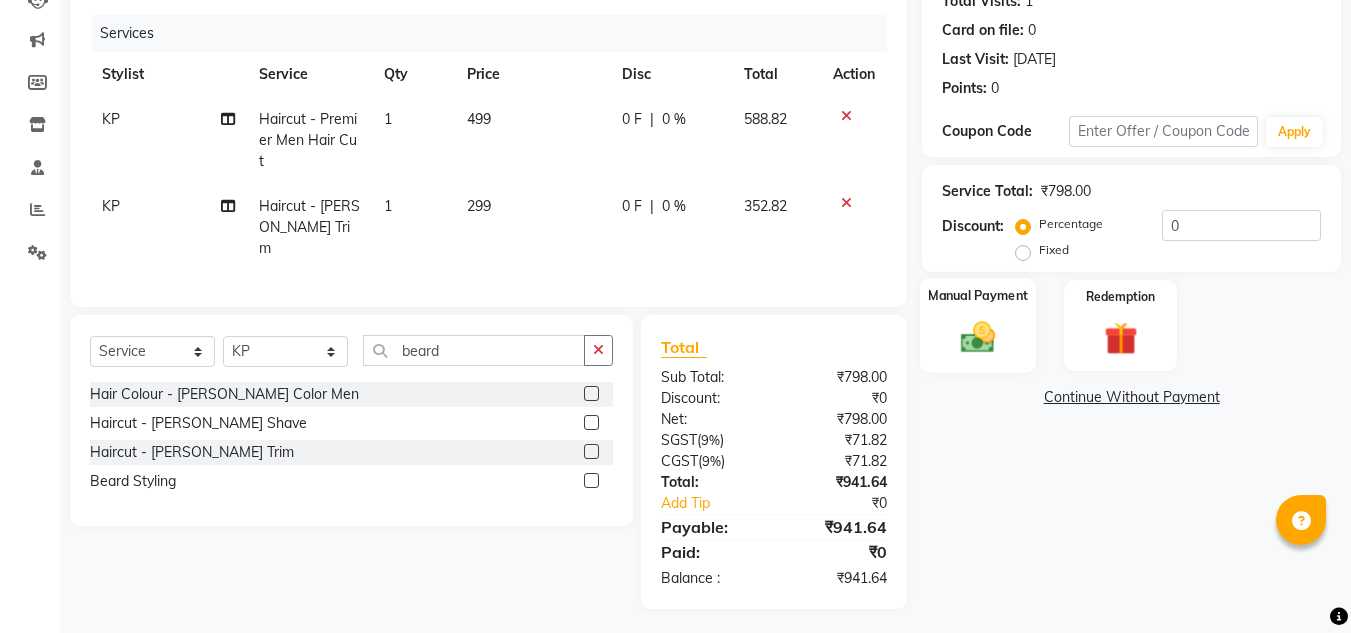 click 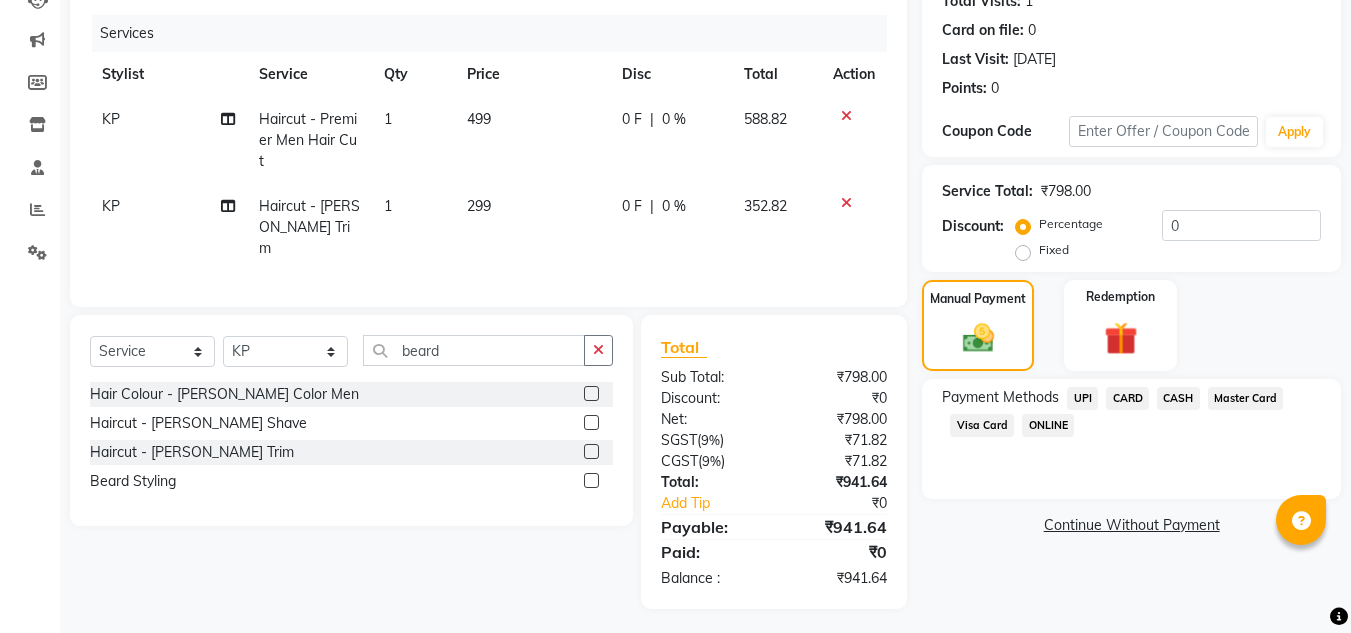 click on "CARD" 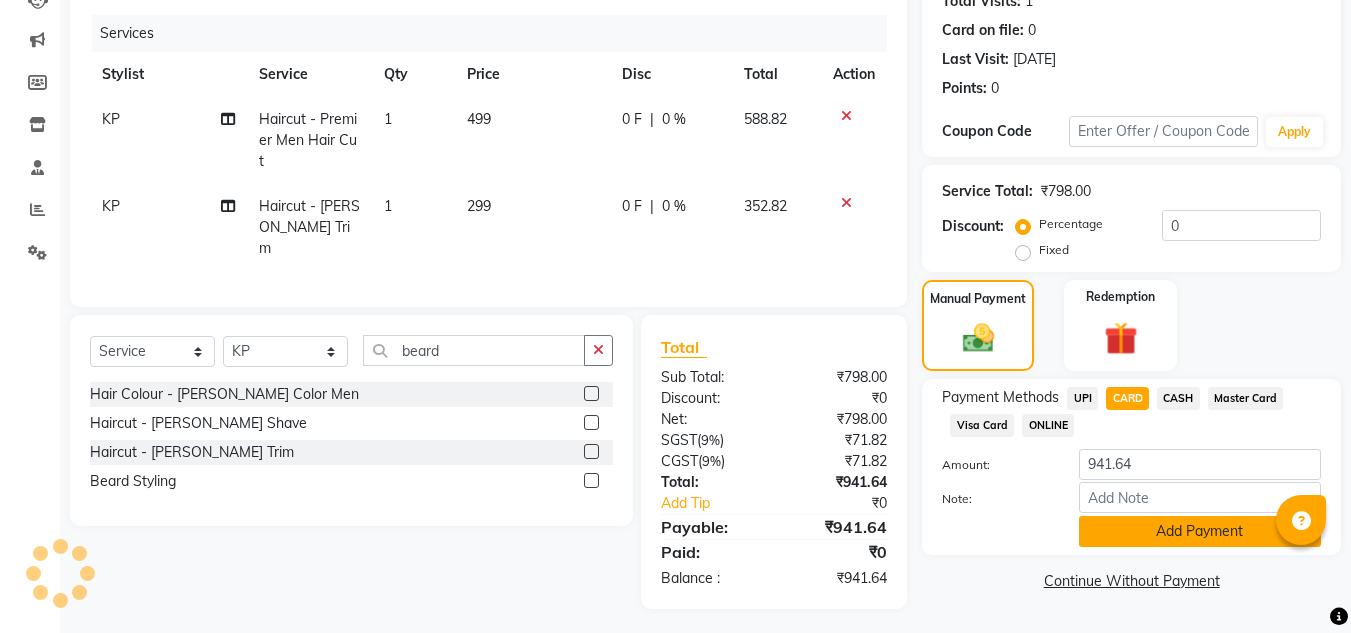 click on "Add Payment" 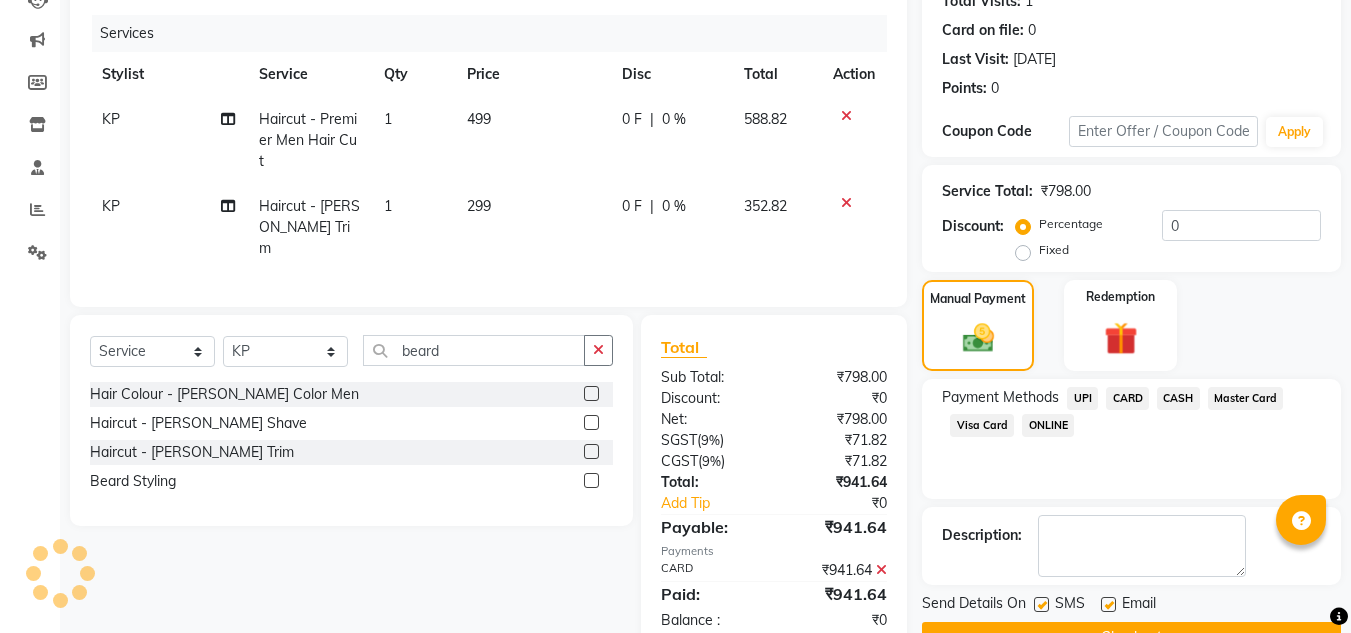 scroll, scrollTop: 283, scrollLeft: 0, axis: vertical 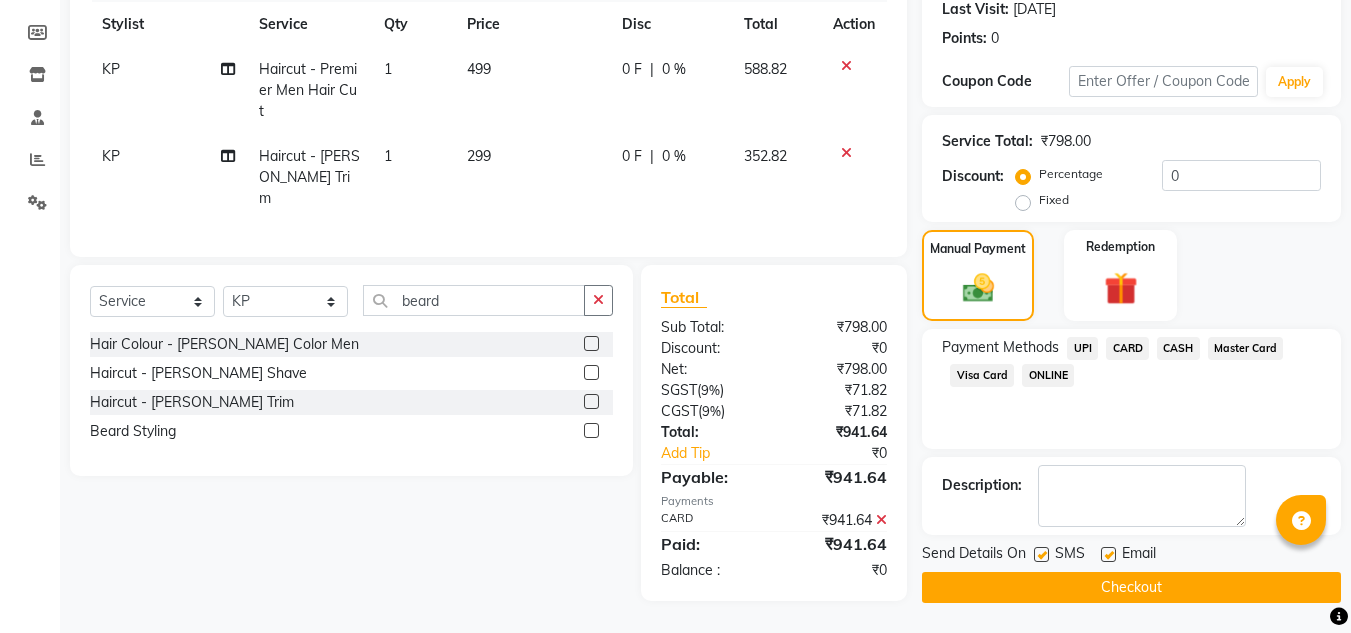 click on "Checkout" 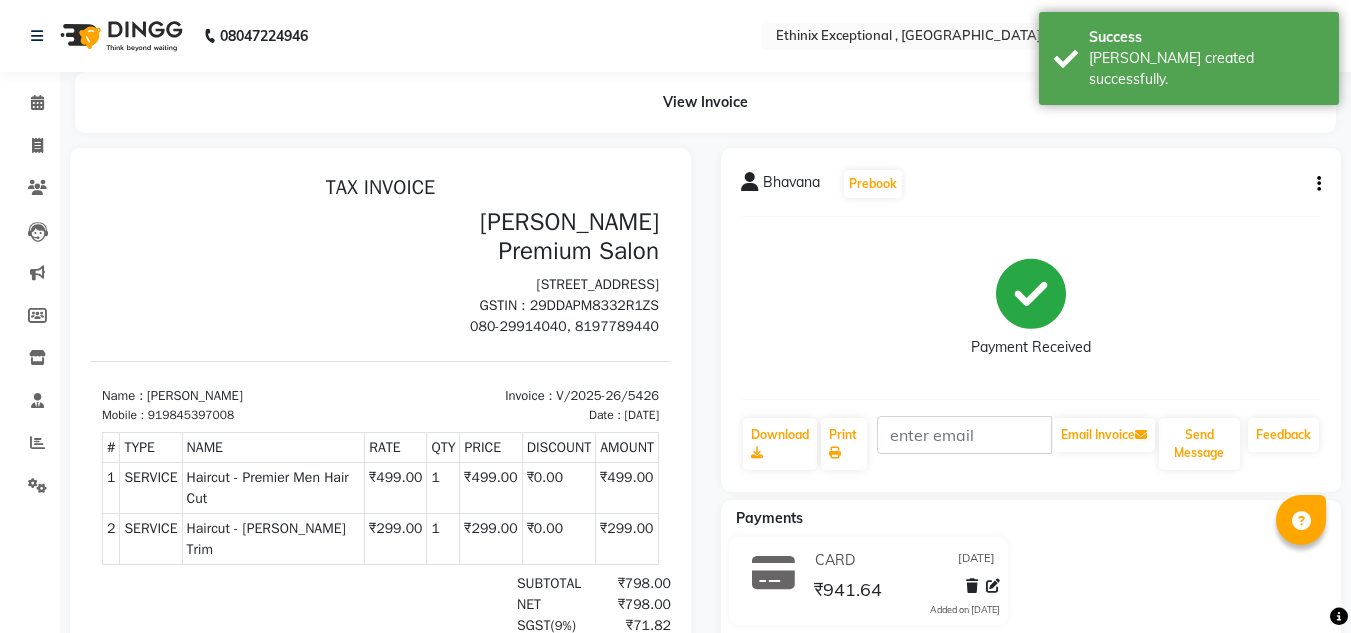 scroll, scrollTop: 0, scrollLeft: 0, axis: both 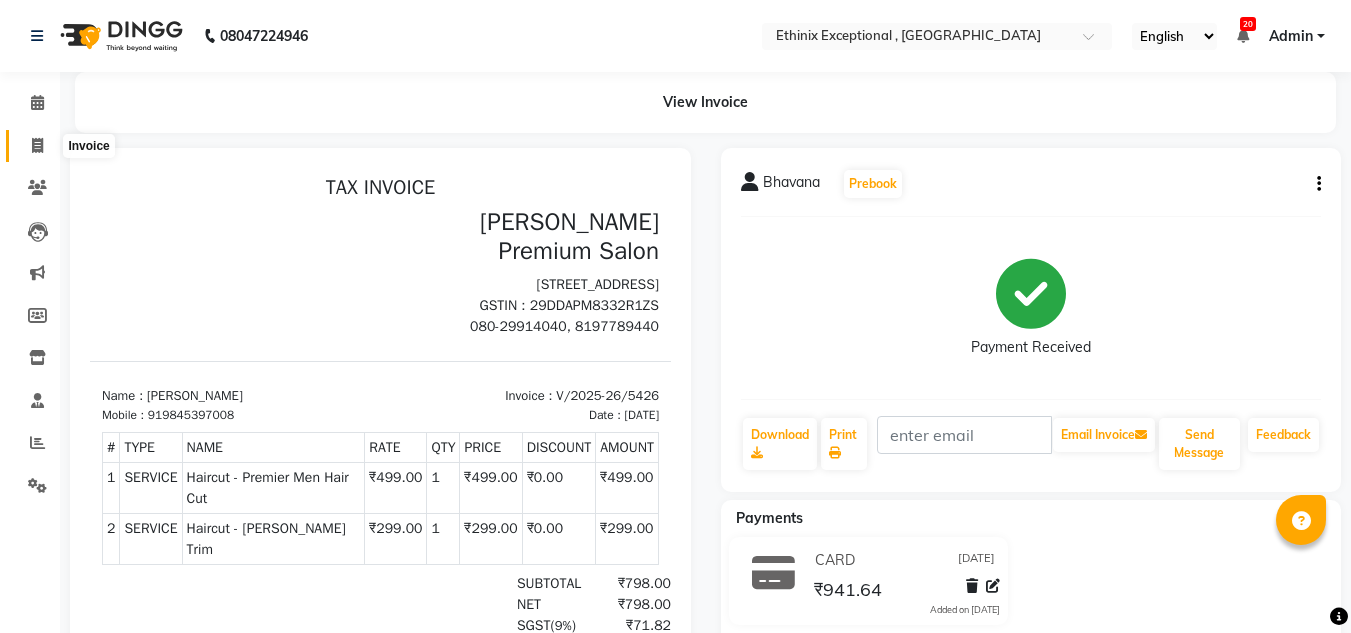 click 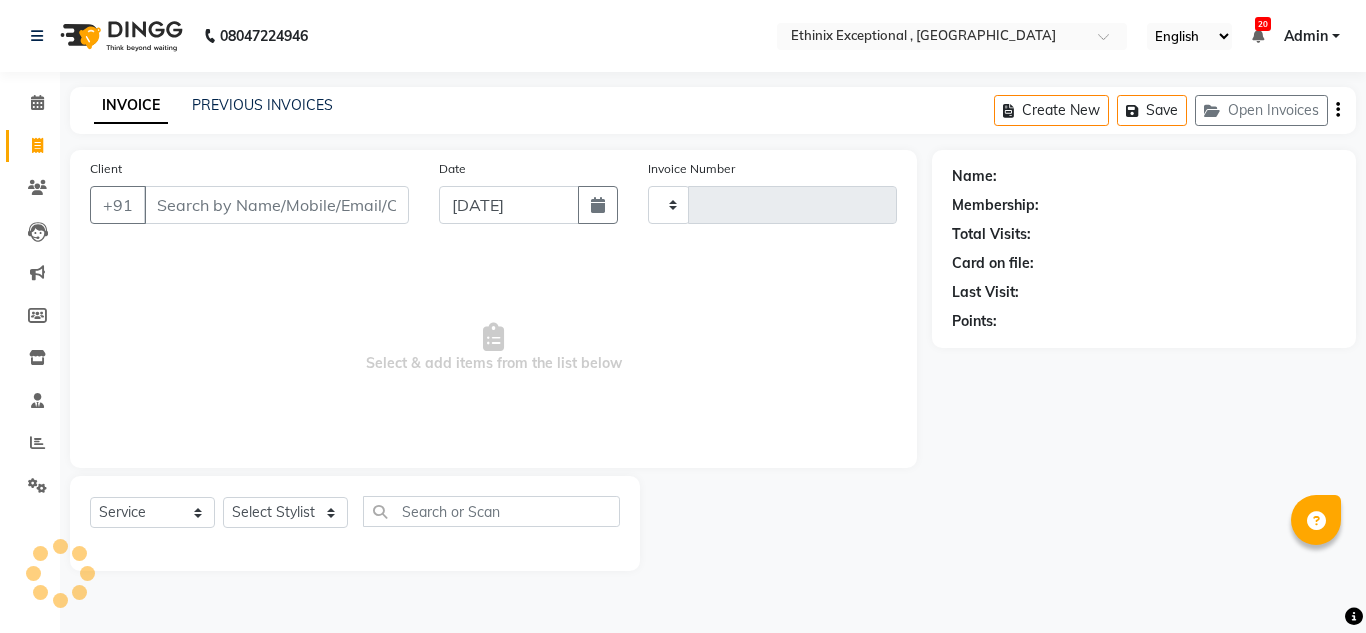 type on "5428" 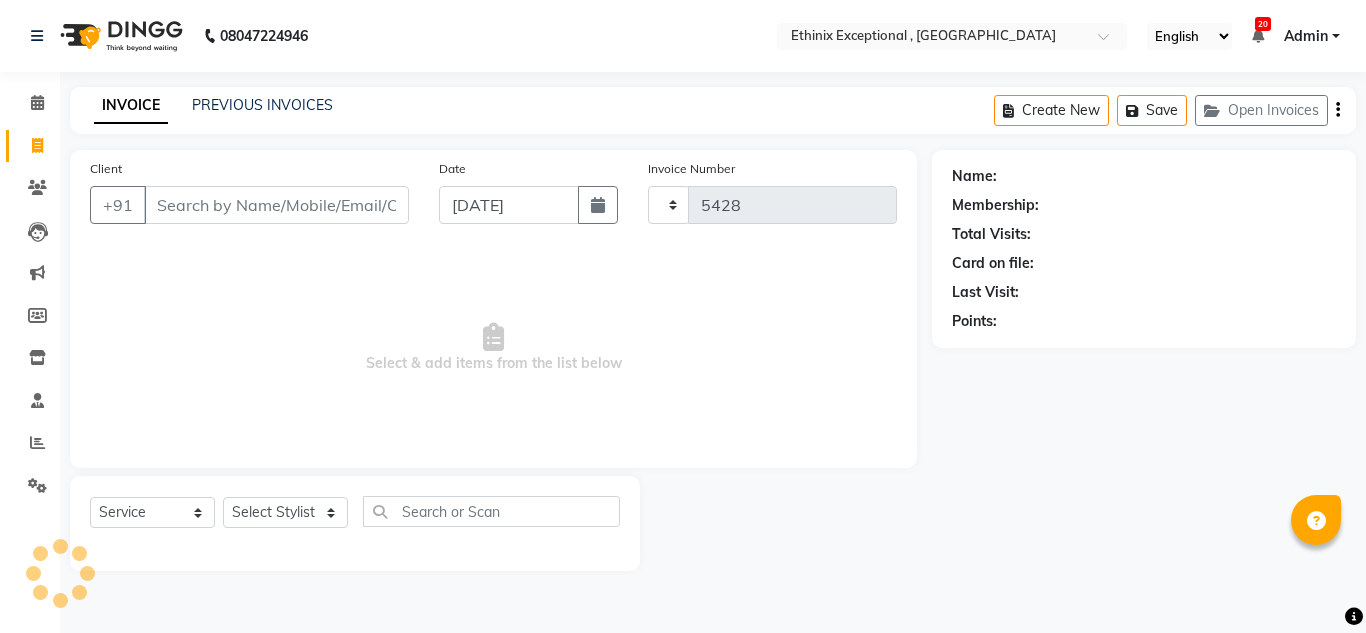select on "3625" 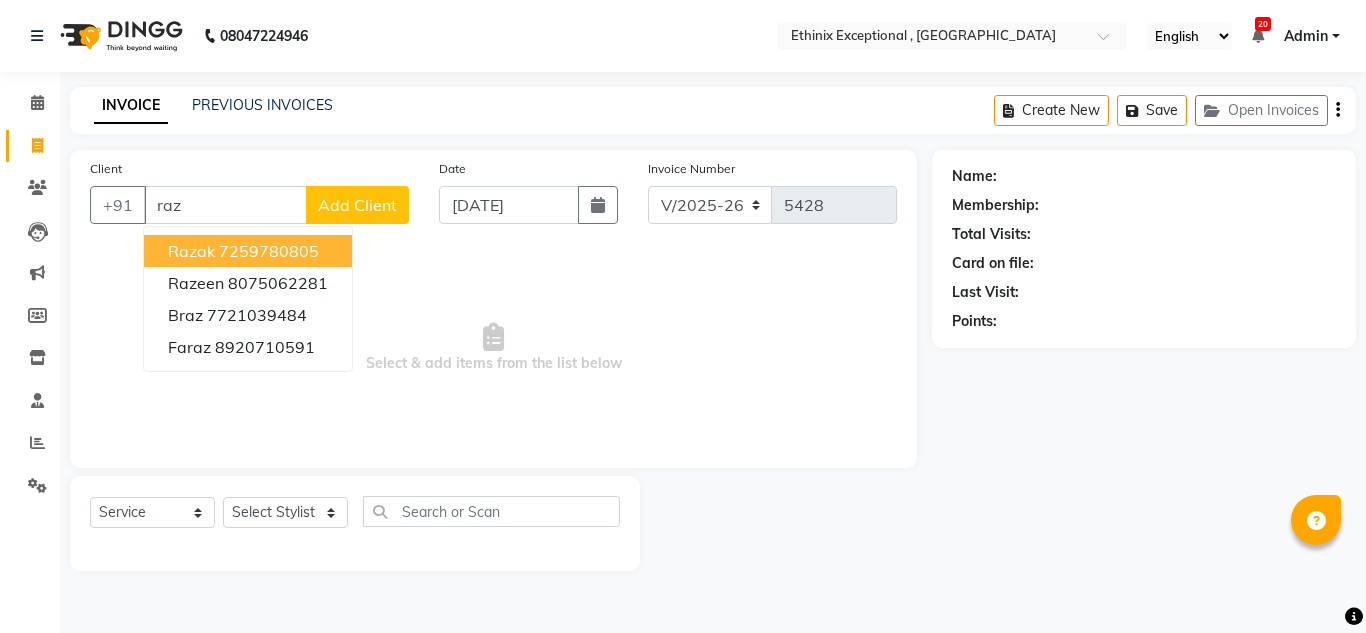 click on "Razak  7259780805" at bounding box center (248, 251) 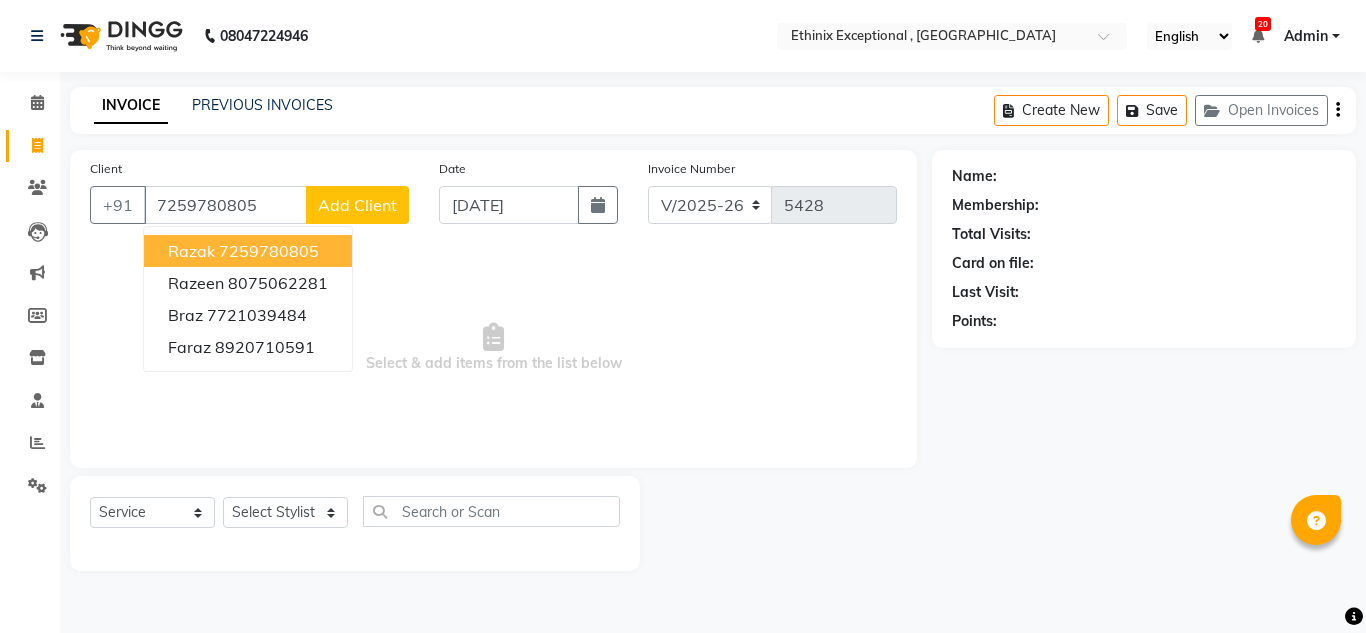 type on "7259780805" 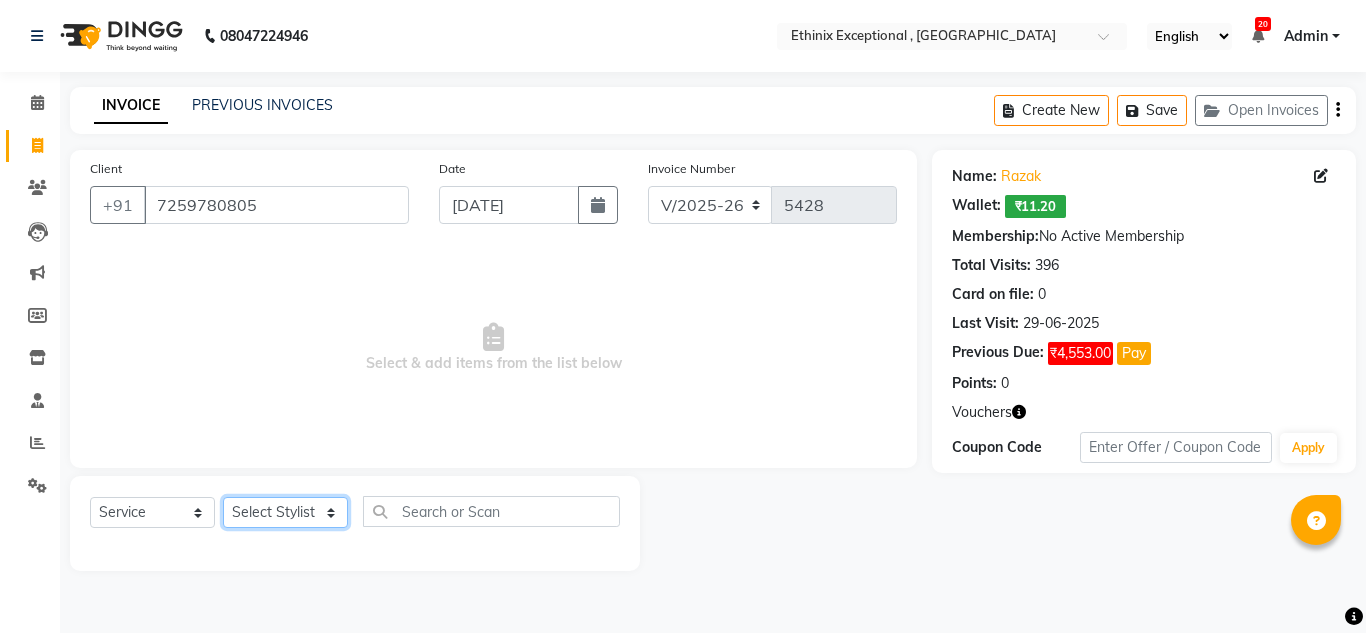 click on "Select Stylist Amoi [PERSON_NAME] [PERSON_NAME] [PERSON_NAME] [PERSON_NAME] Deep Lama Dipa [PERSON_NAME] [PERSON_NAME]  [PERSON_NAME] [PERSON_NAME] [PERSON_NAME] [PERSON_NAME] [PERSON_NAME] Rahul [PERSON_NAME] [PERSON_NAME] [PERSON_NAME] [PERSON_NAME] [PERSON_NAME]" 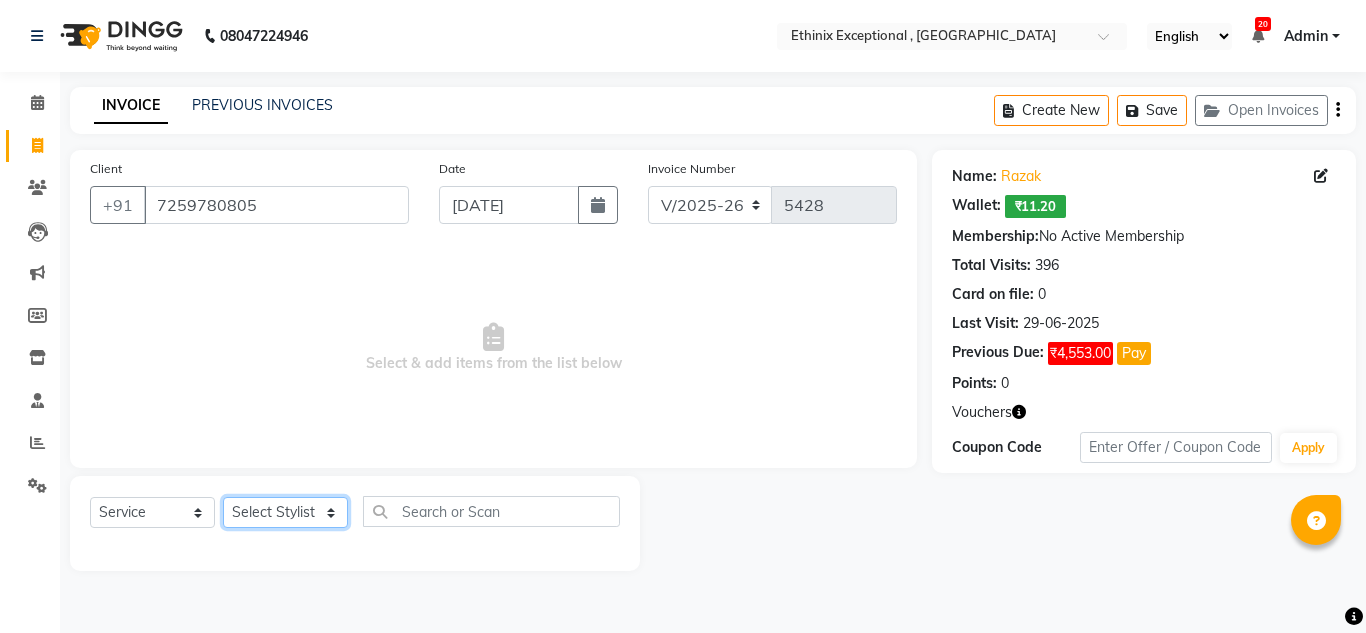 select on "37725" 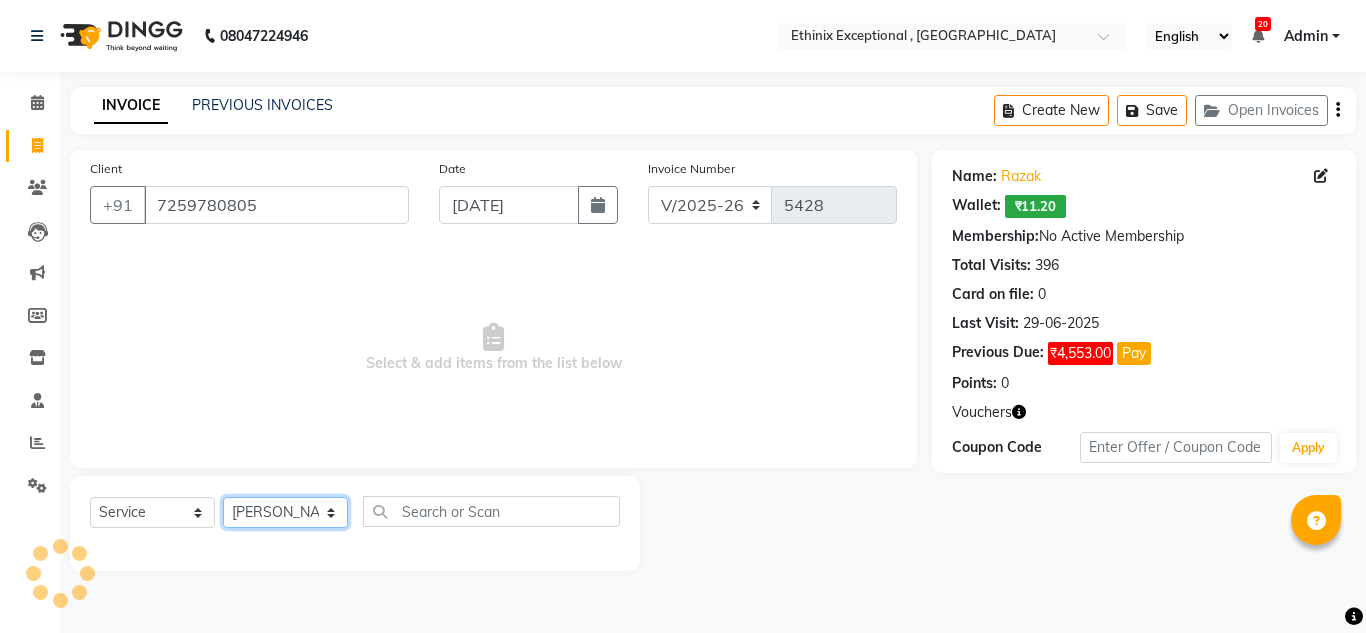 click on "Select Stylist Amoi [PERSON_NAME] [PERSON_NAME] [PERSON_NAME] [PERSON_NAME] Deep Lama Dipa [PERSON_NAME] [PERSON_NAME]  [PERSON_NAME] [PERSON_NAME] [PERSON_NAME] [PERSON_NAME] [PERSON_NAME] Rahul [PERSON_NAME] [PERSON_NAME] [PERSON_NAME] [PERSON_NAME] [PERSON_NAME]" 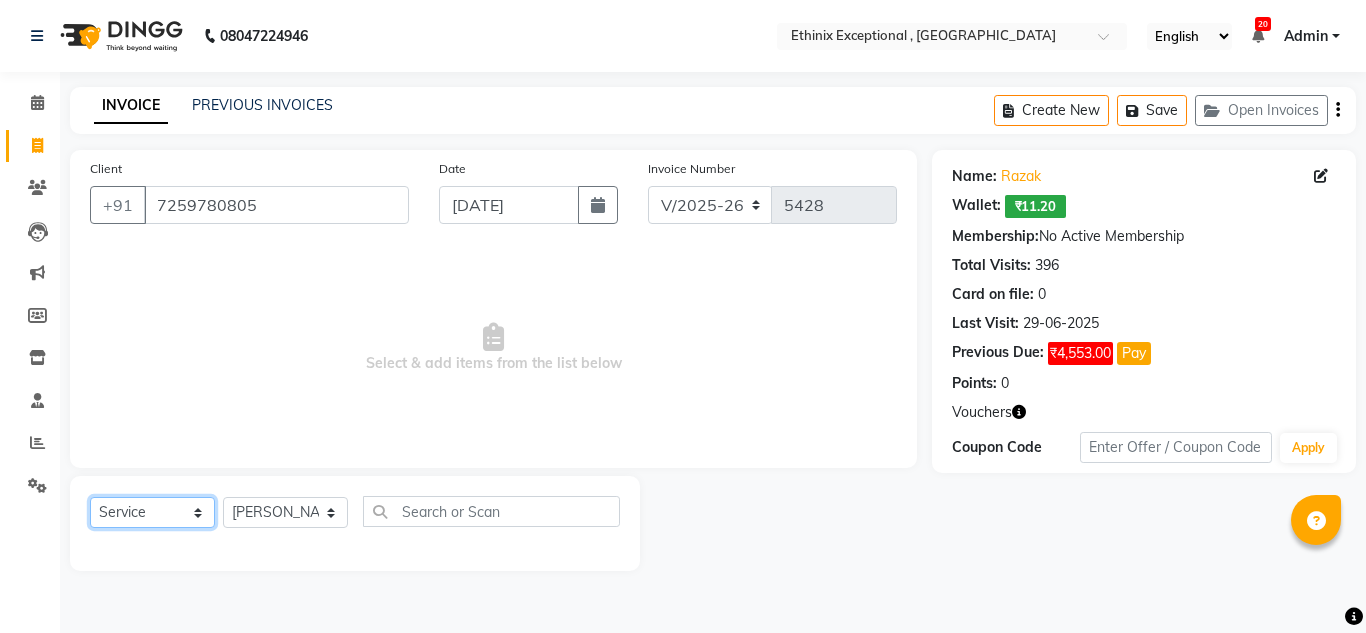 click on "Select  Service  Product  Membership  Package Voucher Prepaid Gift Card" 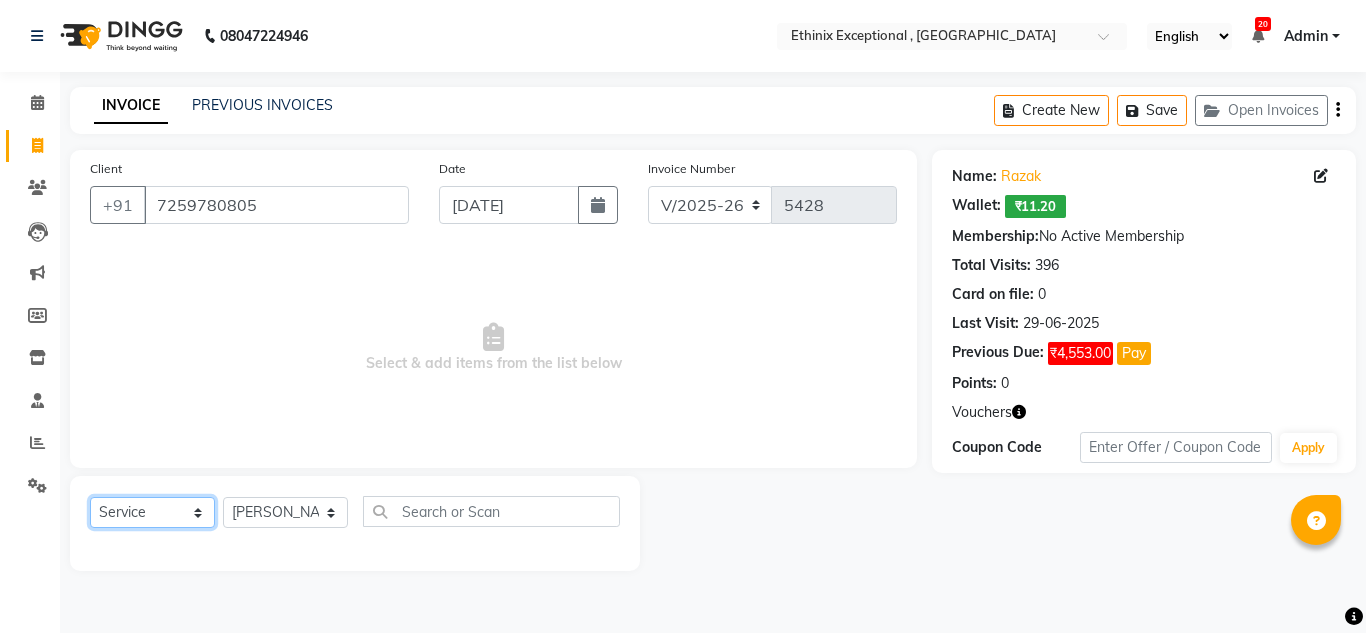 select on "product" 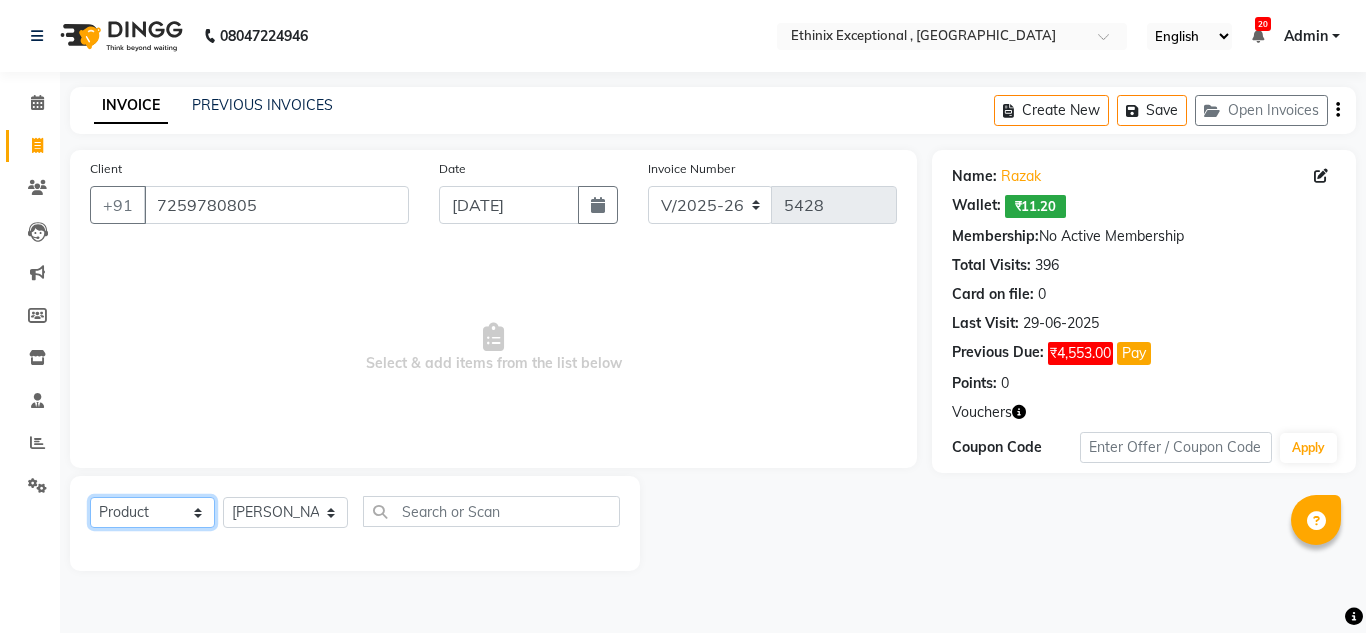 click on "Select  Service  Product  Membership  Package Voucher Prepaid Gift Card" 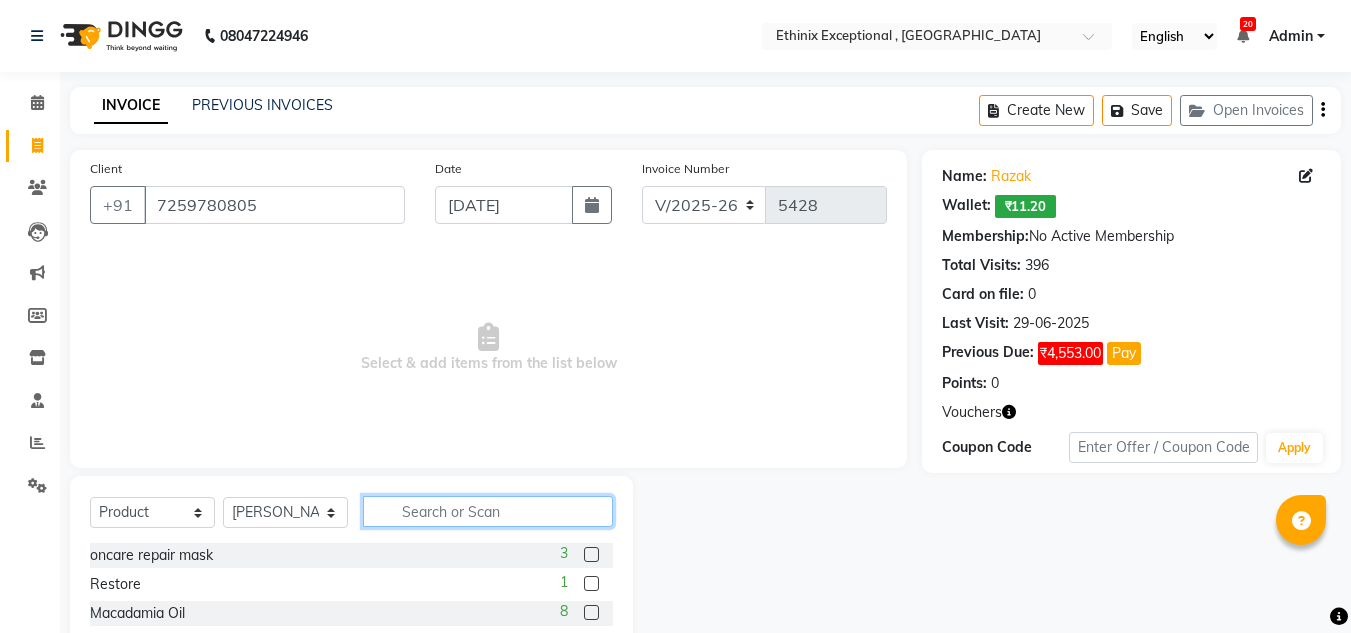 click 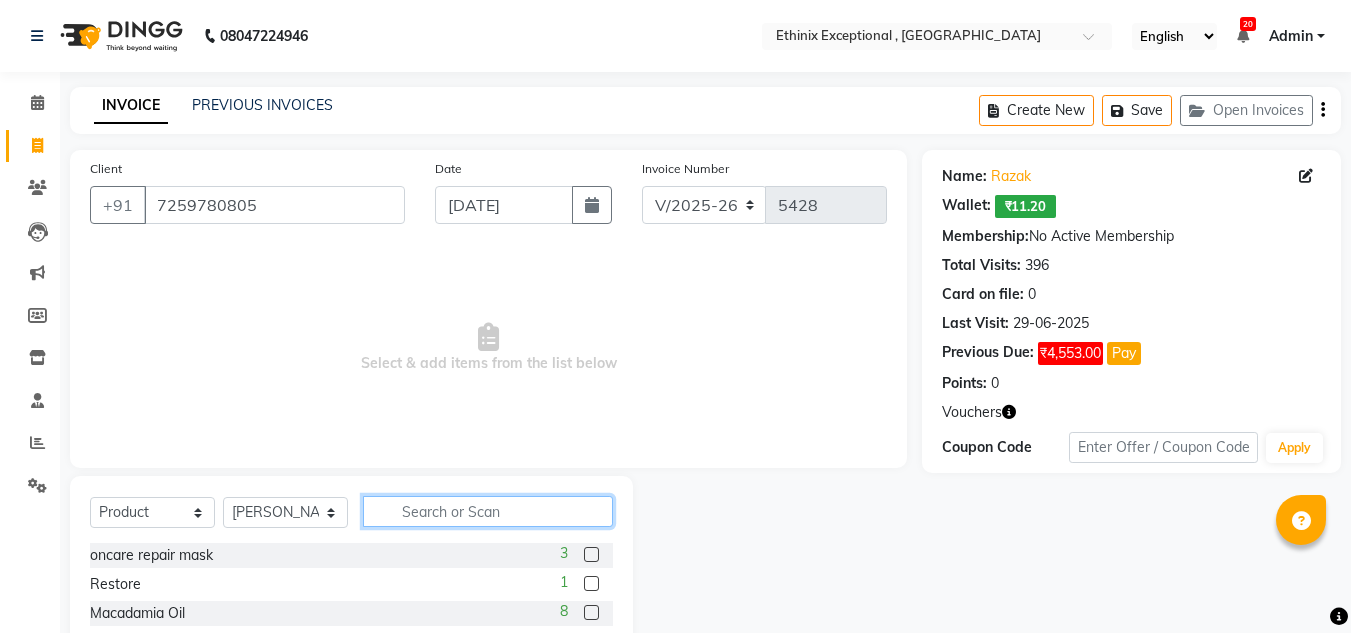 type on "A" 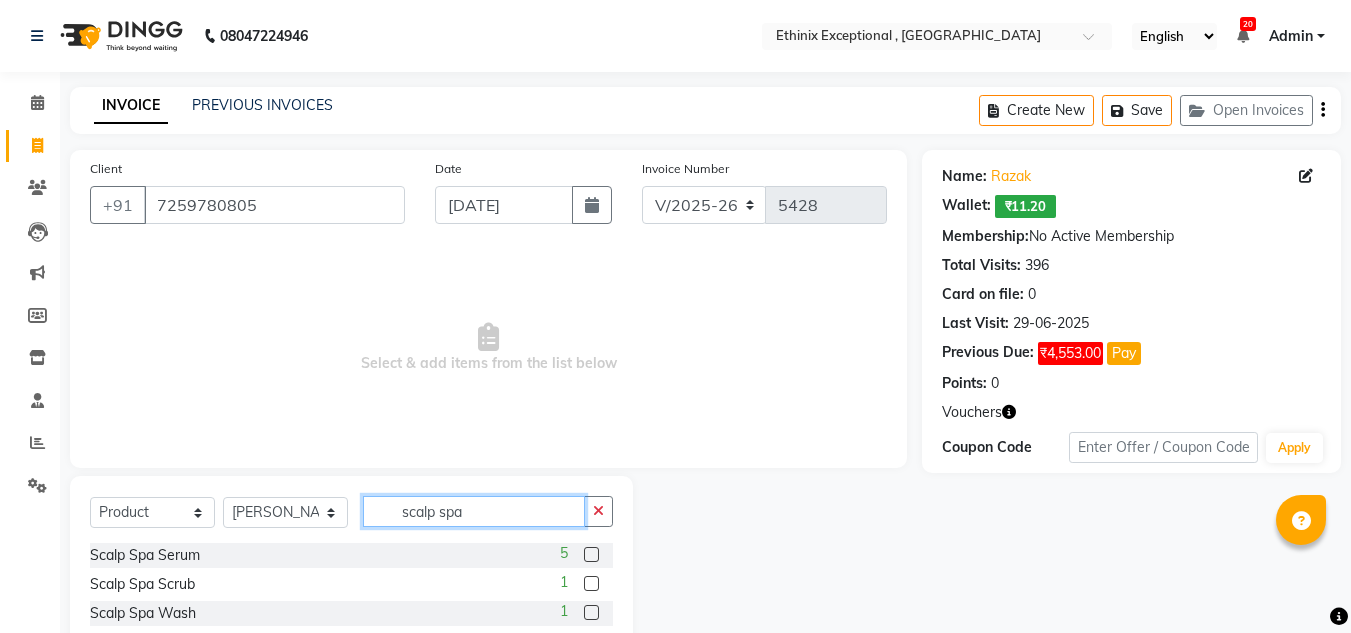 scroll, scrollTop: 55, scrollLeft: 0, axis: vertical 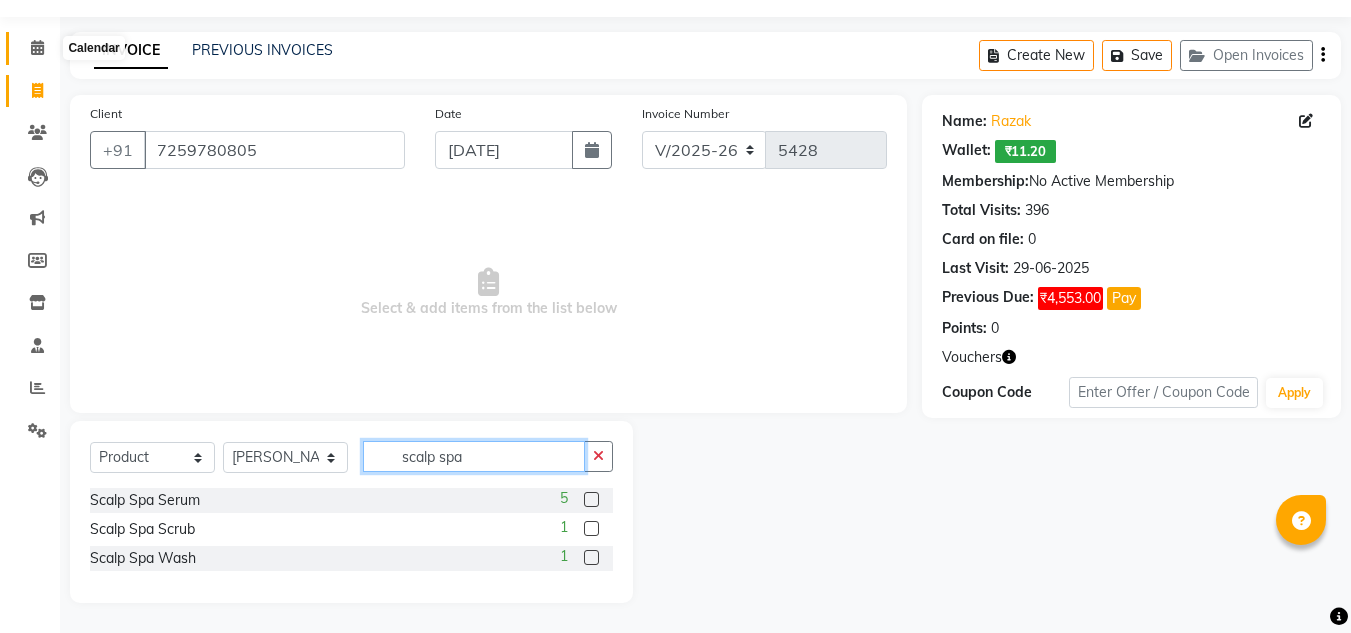 type on "scalp spa" 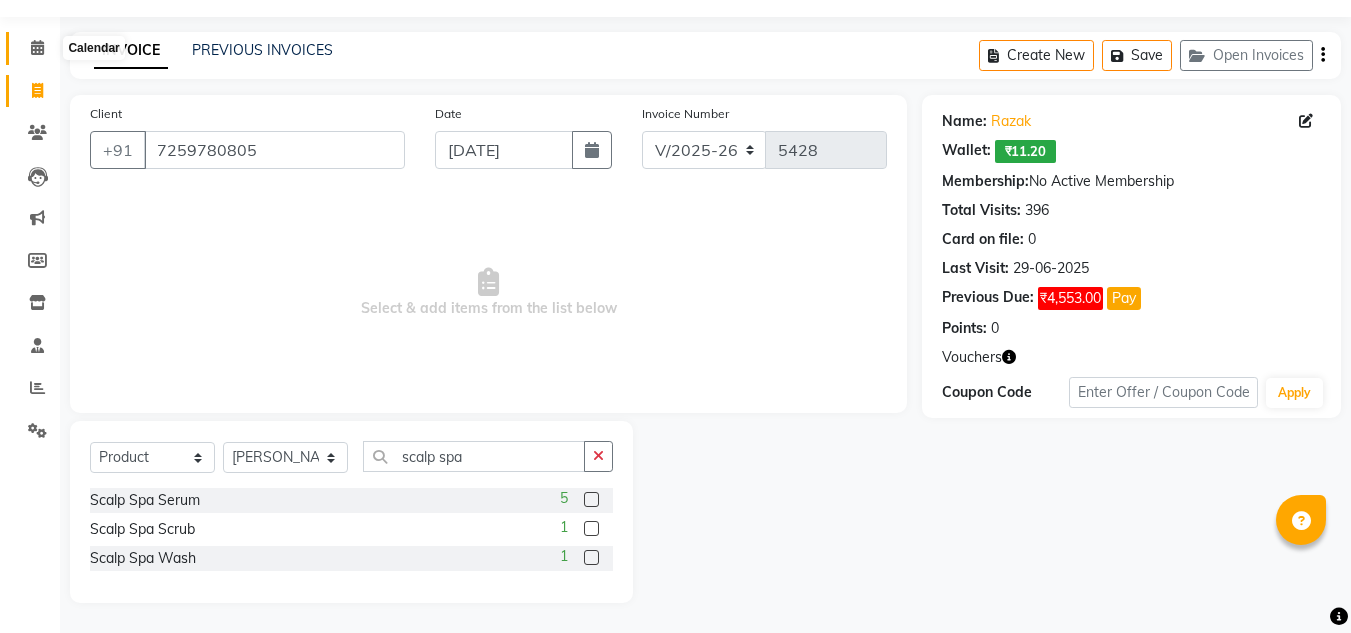 click 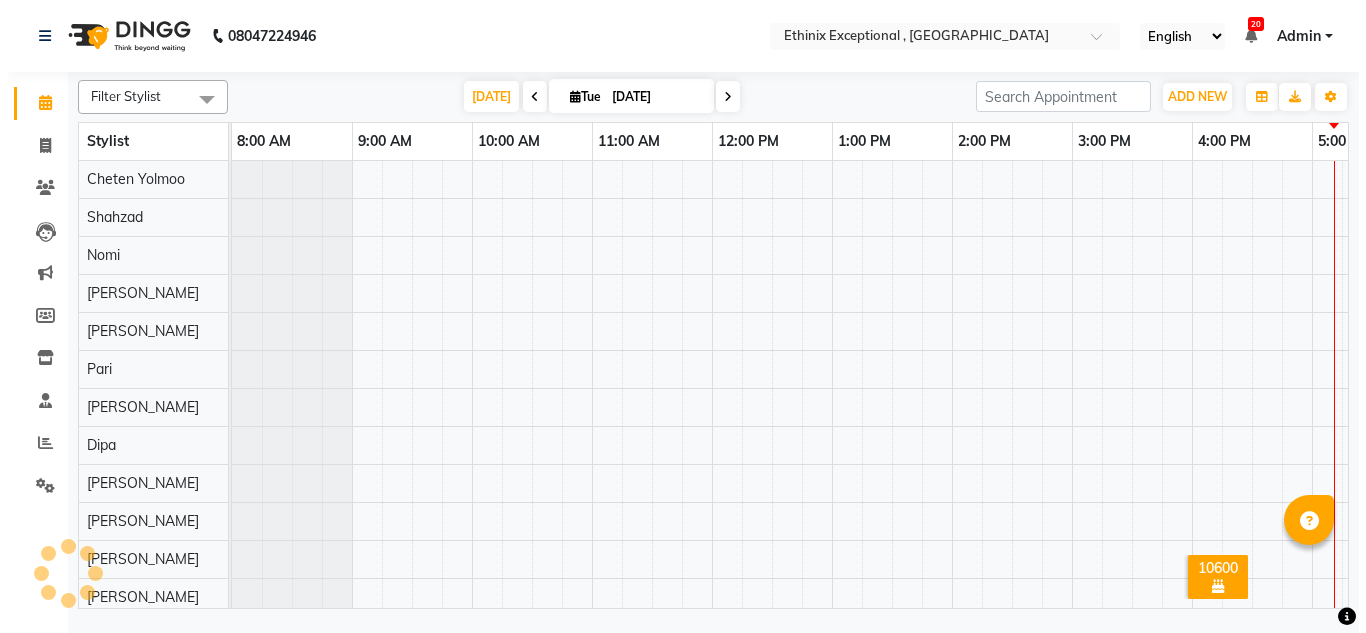 scroll, scrollTop: 0, scrollLeft: 0, axis: both 